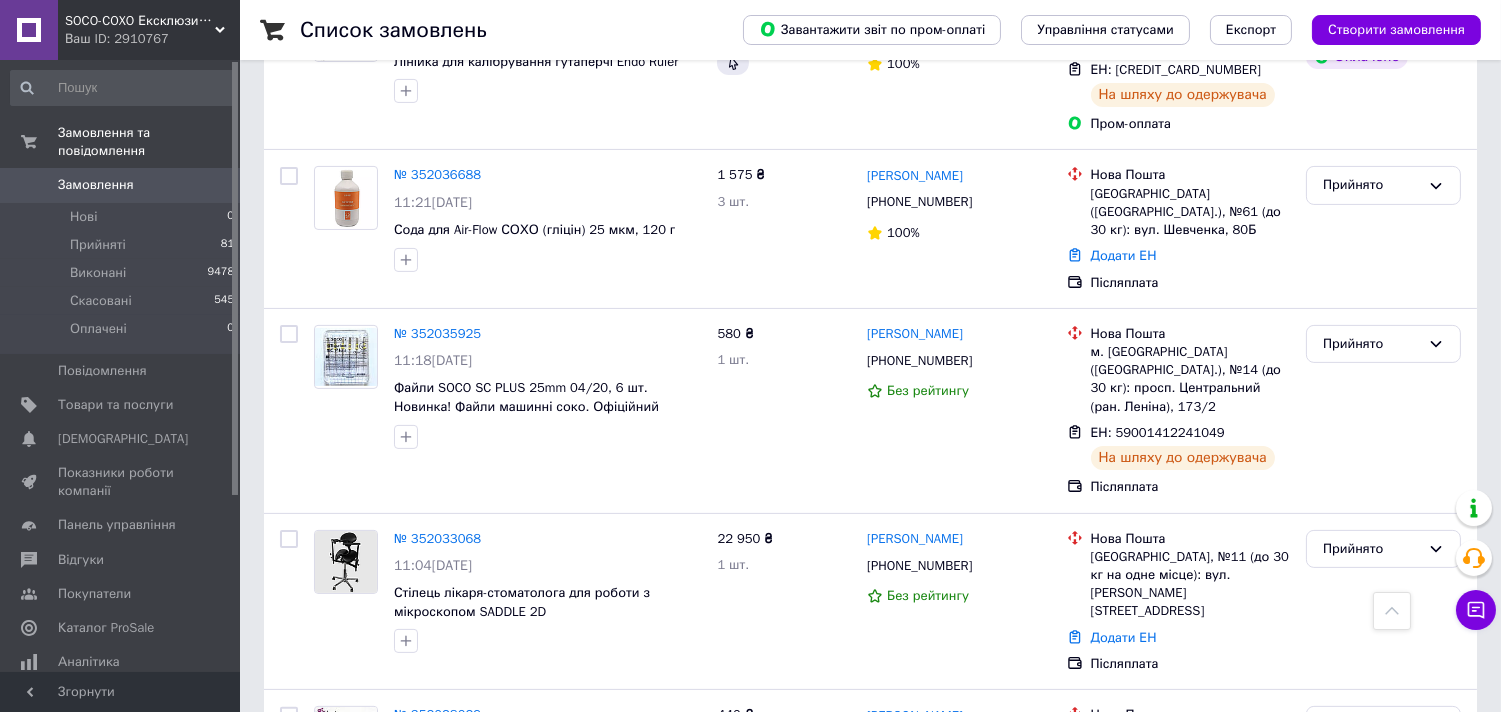 scroll, scrollTop: 1000, scrollLeft: 0, axis: vertical 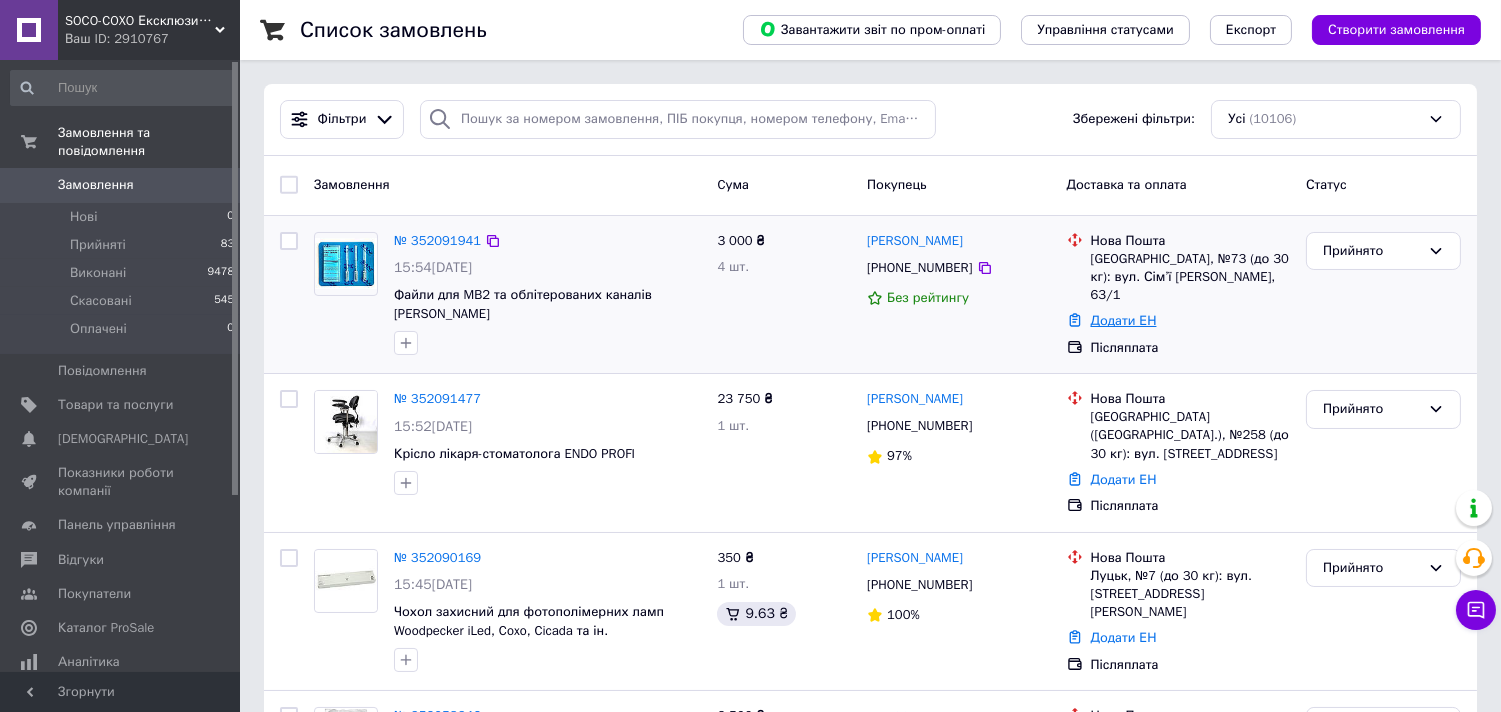 click on "Додати ЕН" at bounding box center [1124, 320] 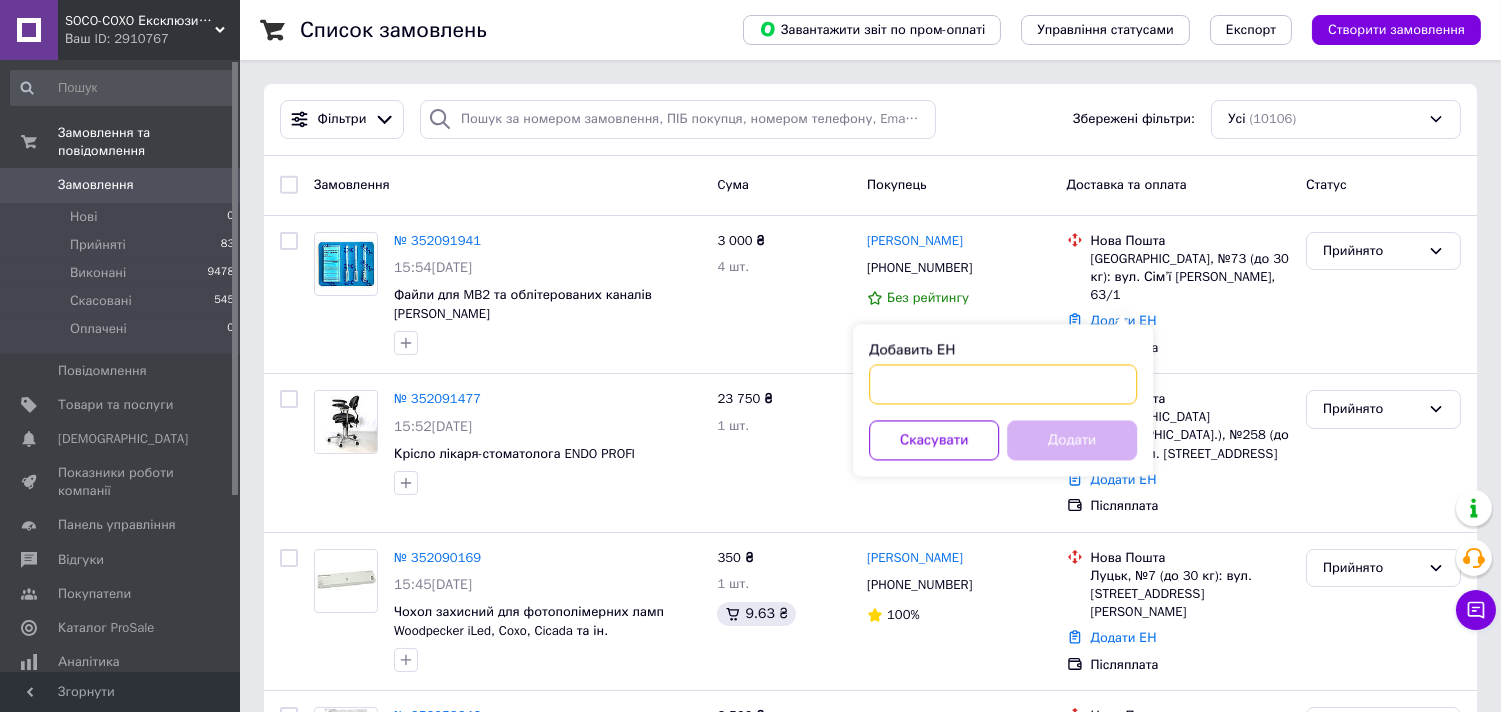 click on "Добавить ЕН" at bounding box center [1003, 384] 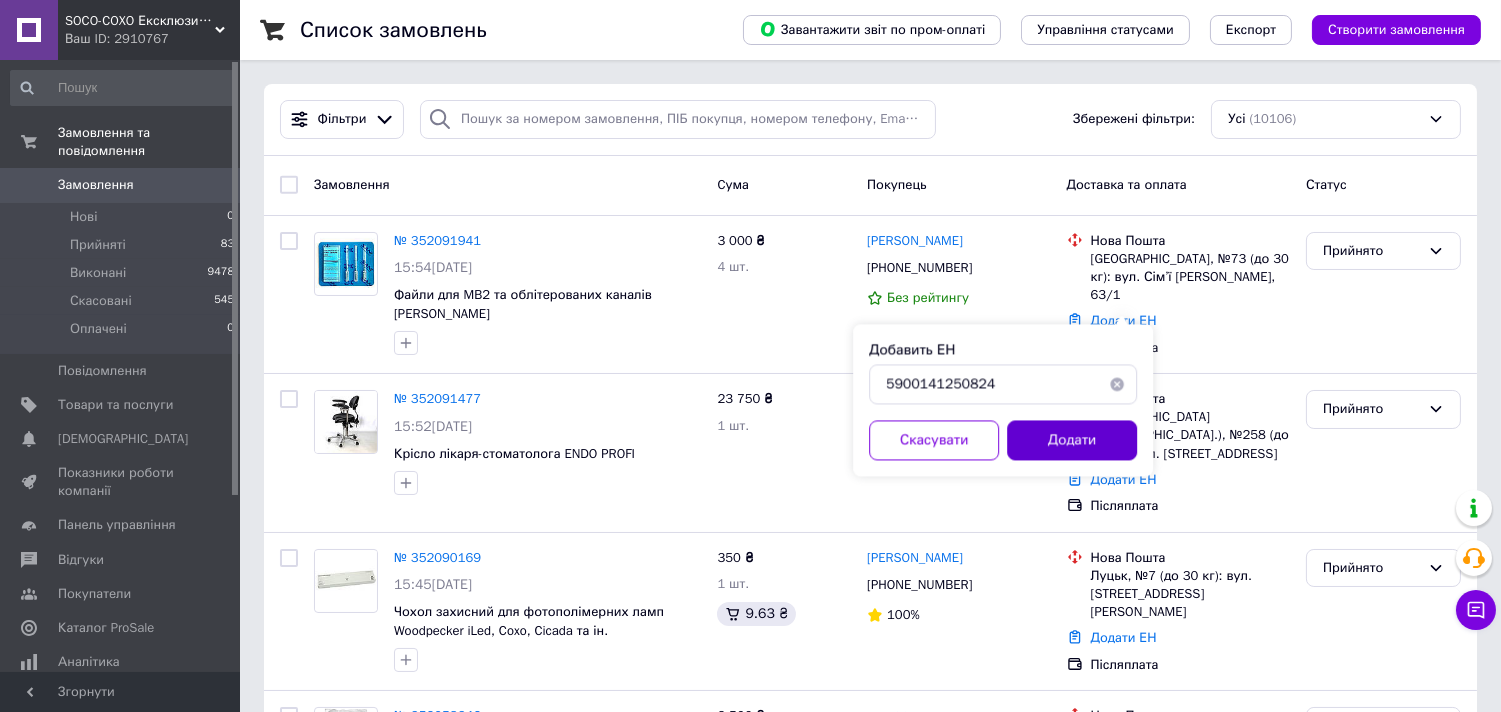 click on "Додати" at bounding box center [1072, 440] 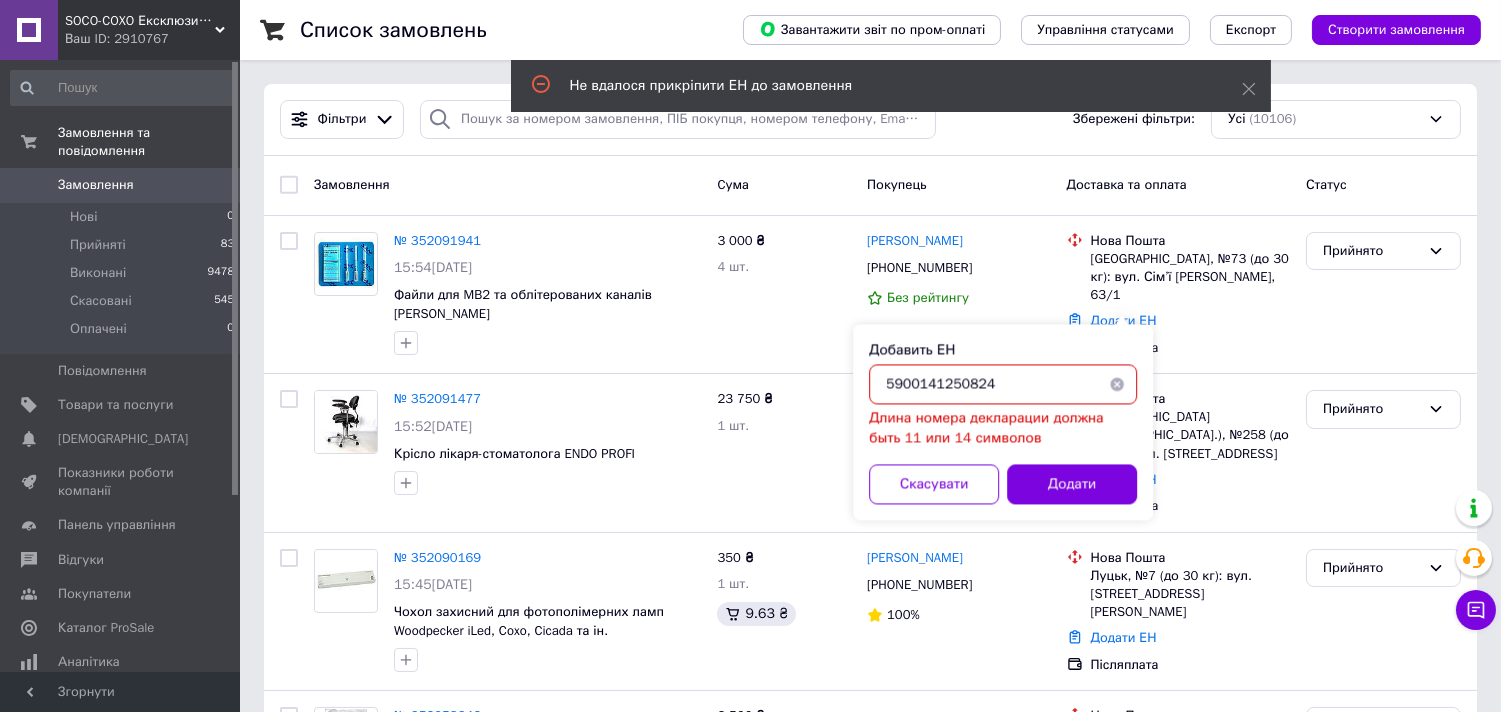 click on "5900141250824" at bounding box center [1003, 384] 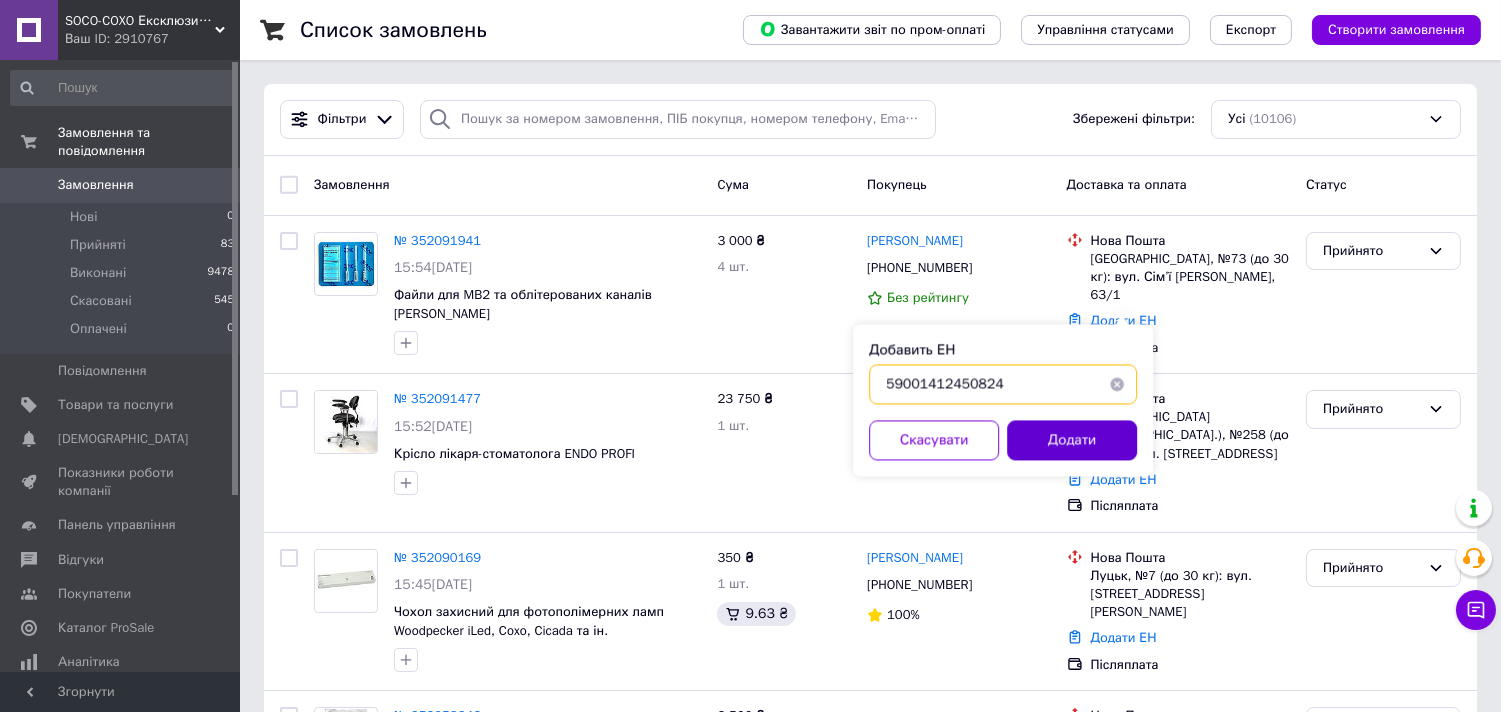 type on "59001412450824" 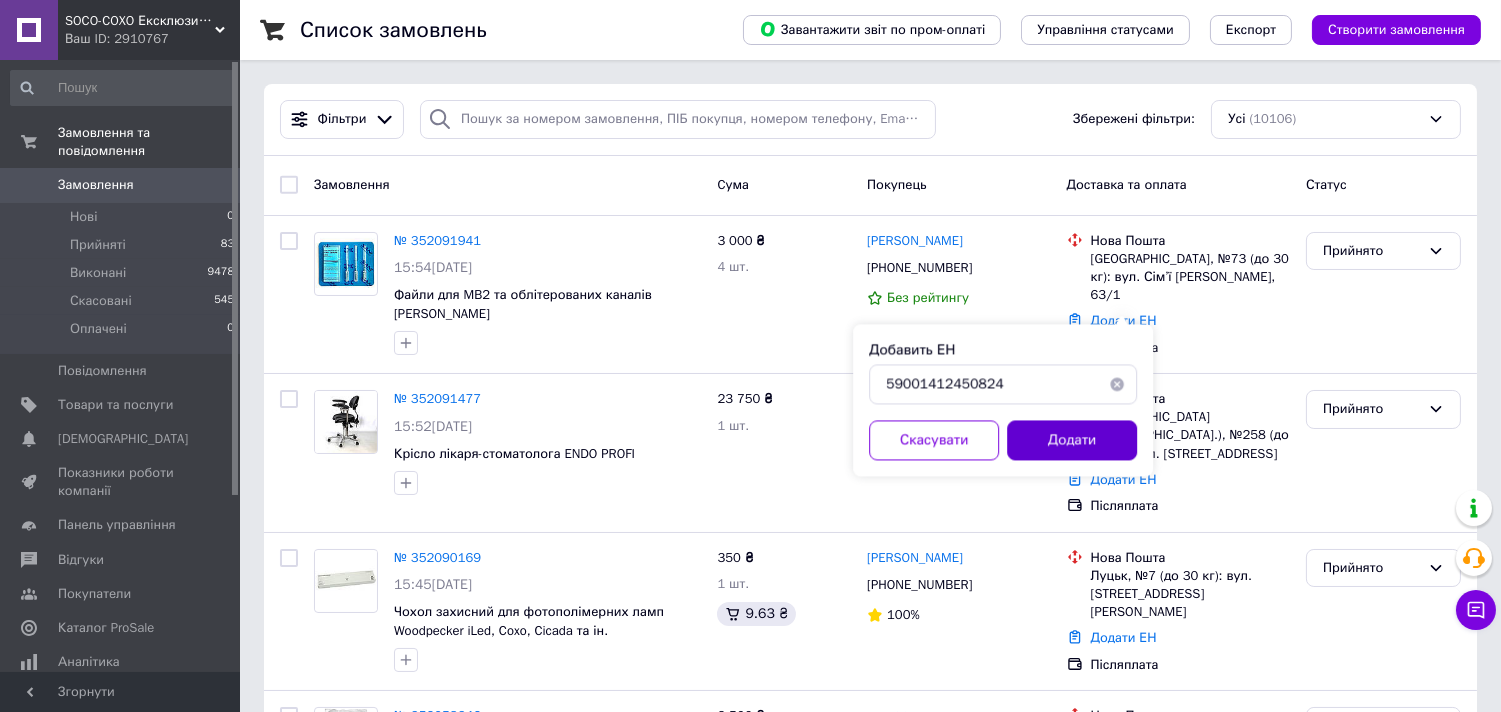 click on "Додати" at bounding box center [1072, 440] 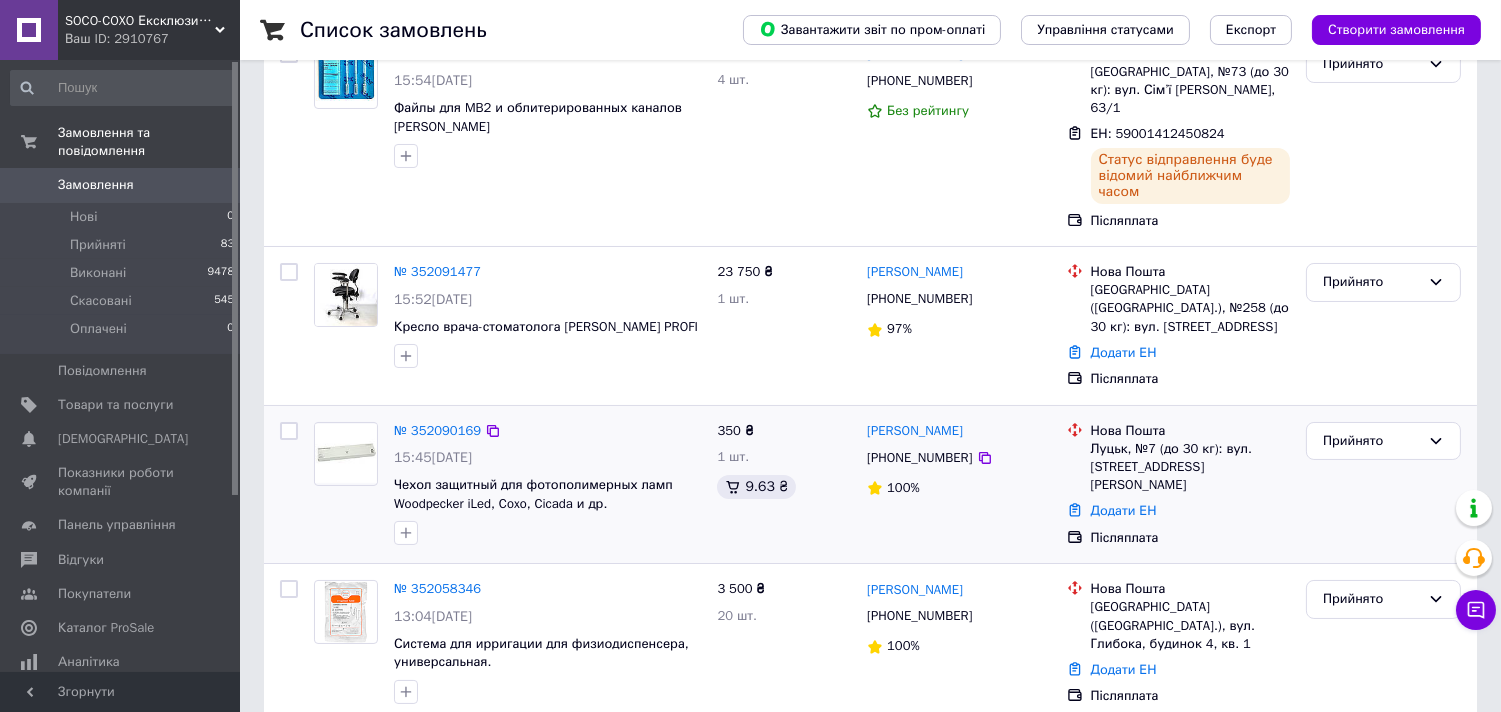 scroll, scrollTop: 0, scrollLeft: 0, axis: both 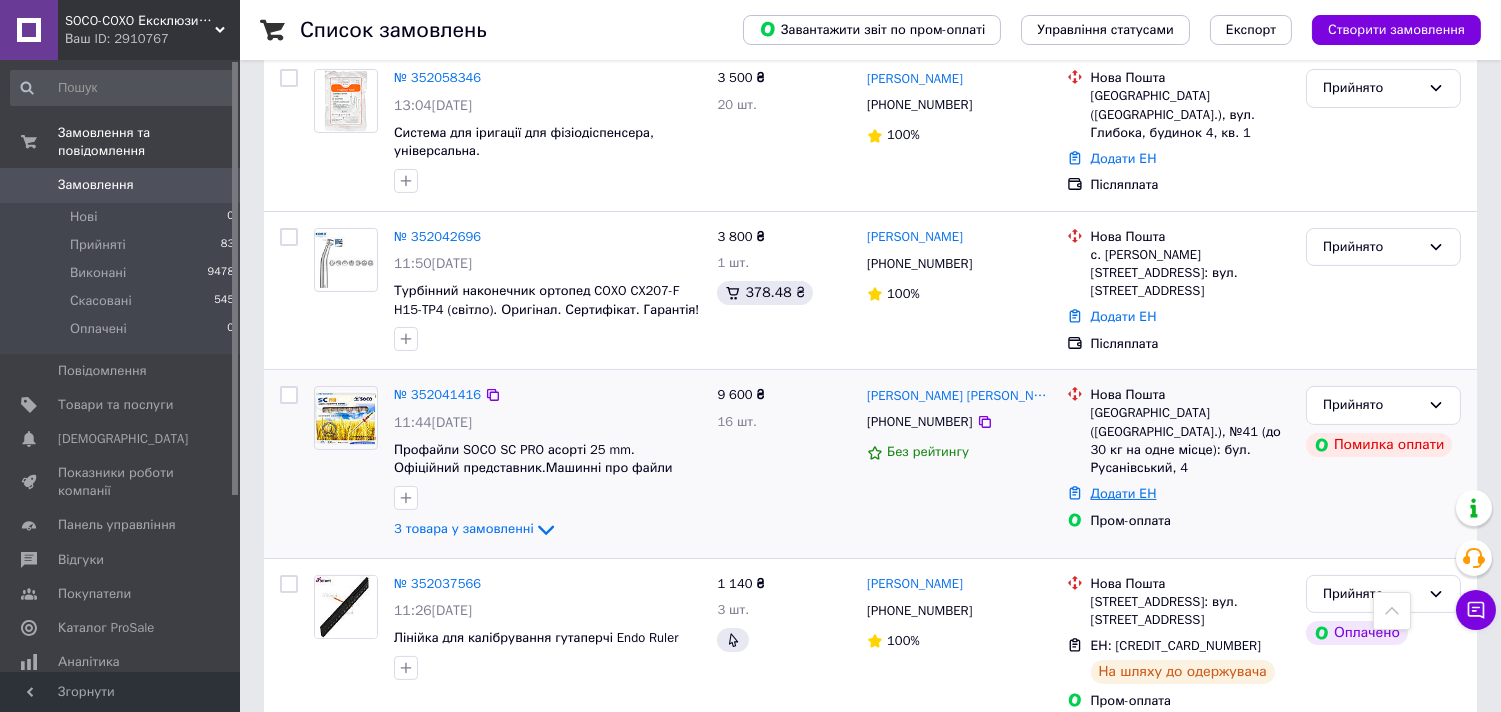 click on "Додати ЕН" at bounding box center [1124, 493] 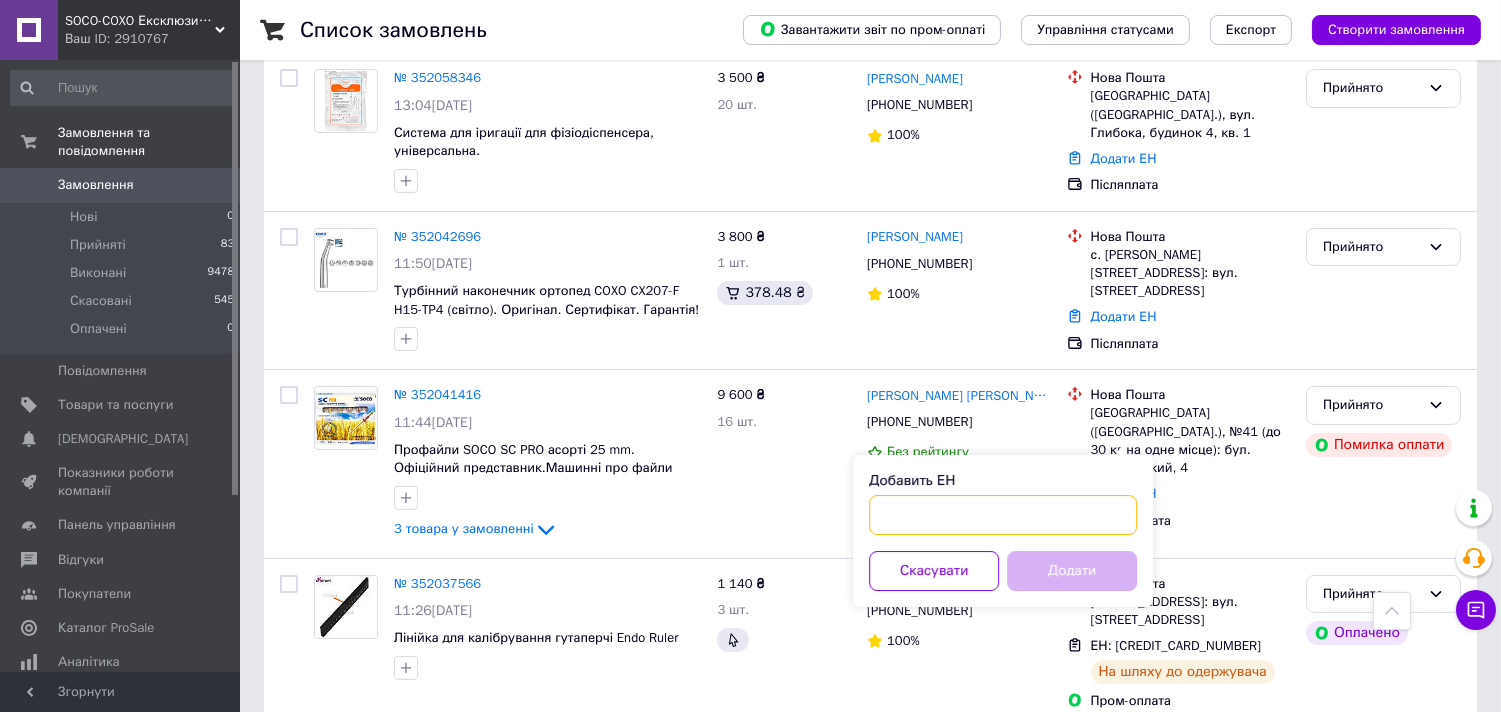 click on "Добавить ЕН" at bounding box center (1003, 515) 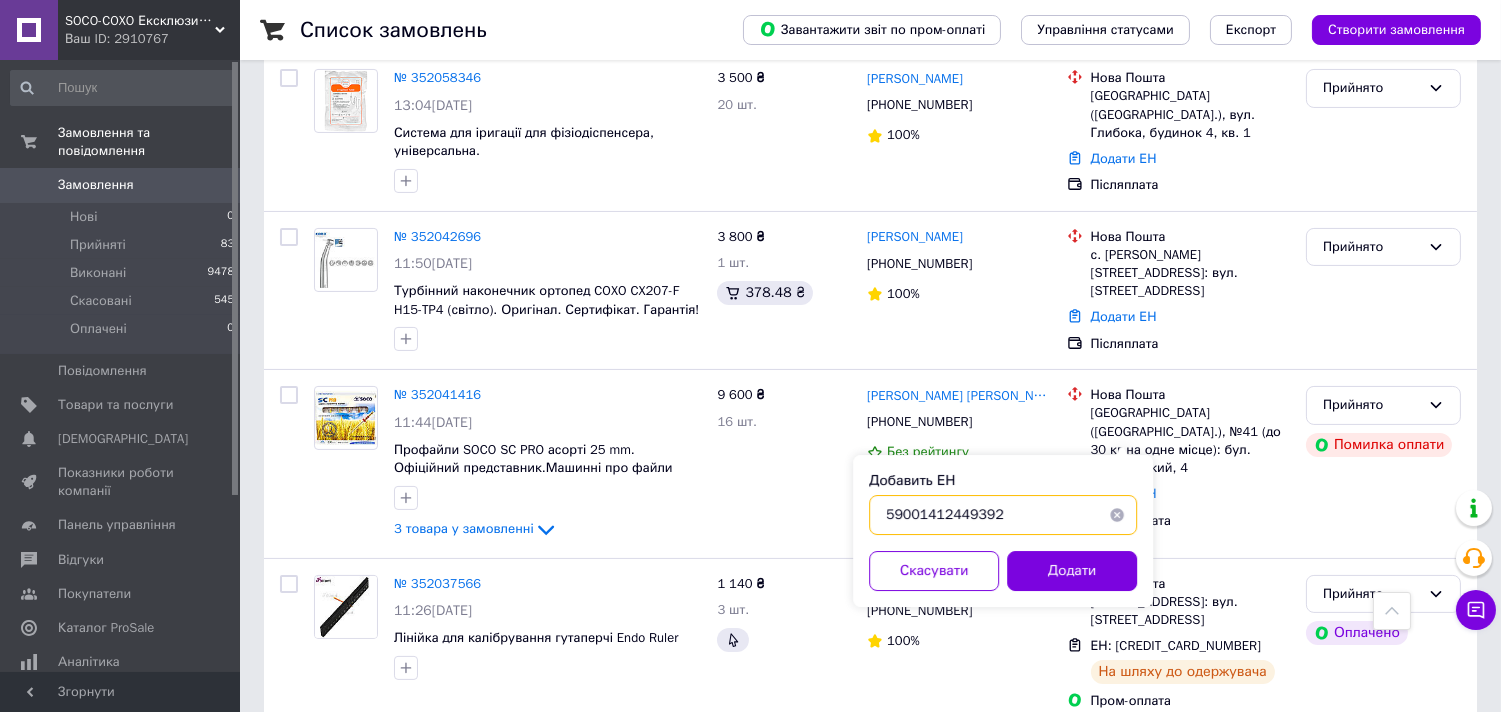 drag, startPoint x: 1041, startPoint y: 523, endPoint x: 872, endPoint y: 521, distance: 169.01184 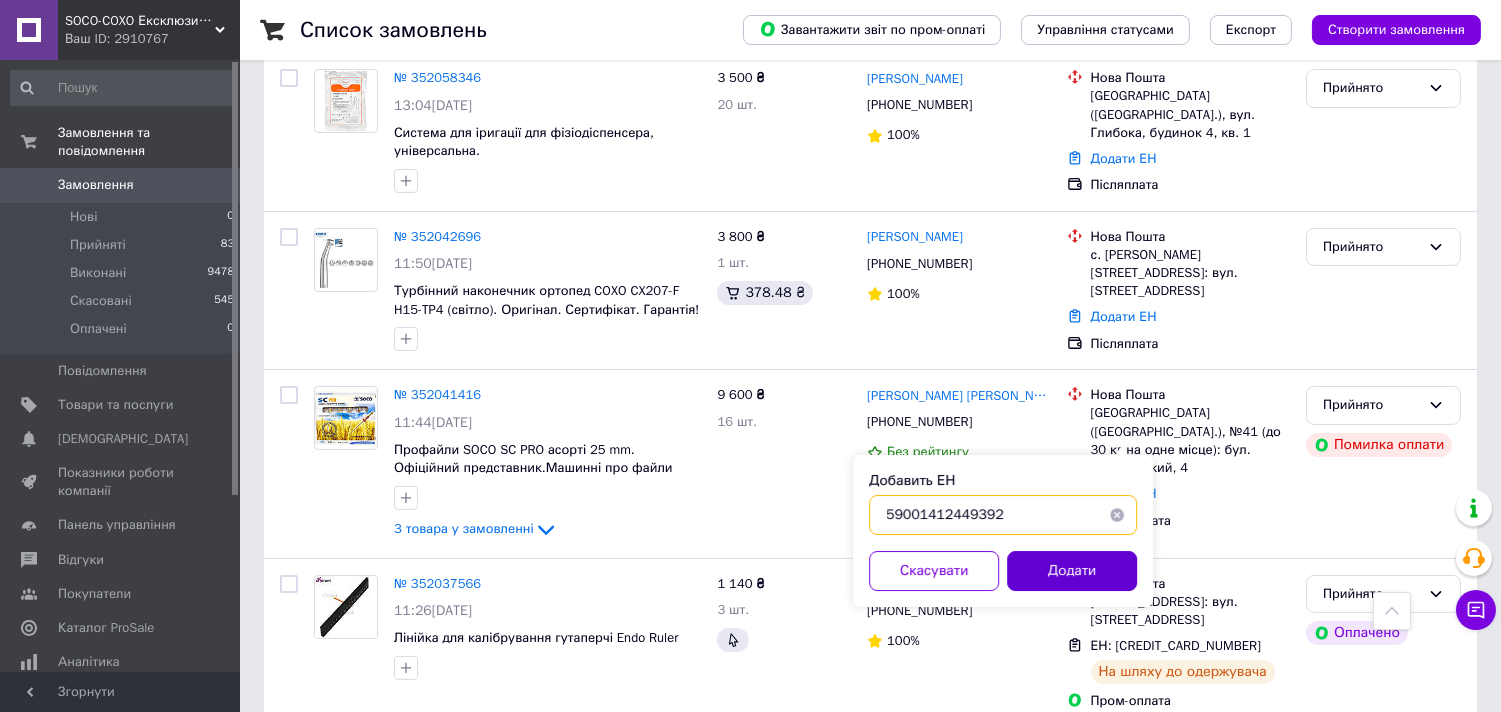 type on "59001412449392" 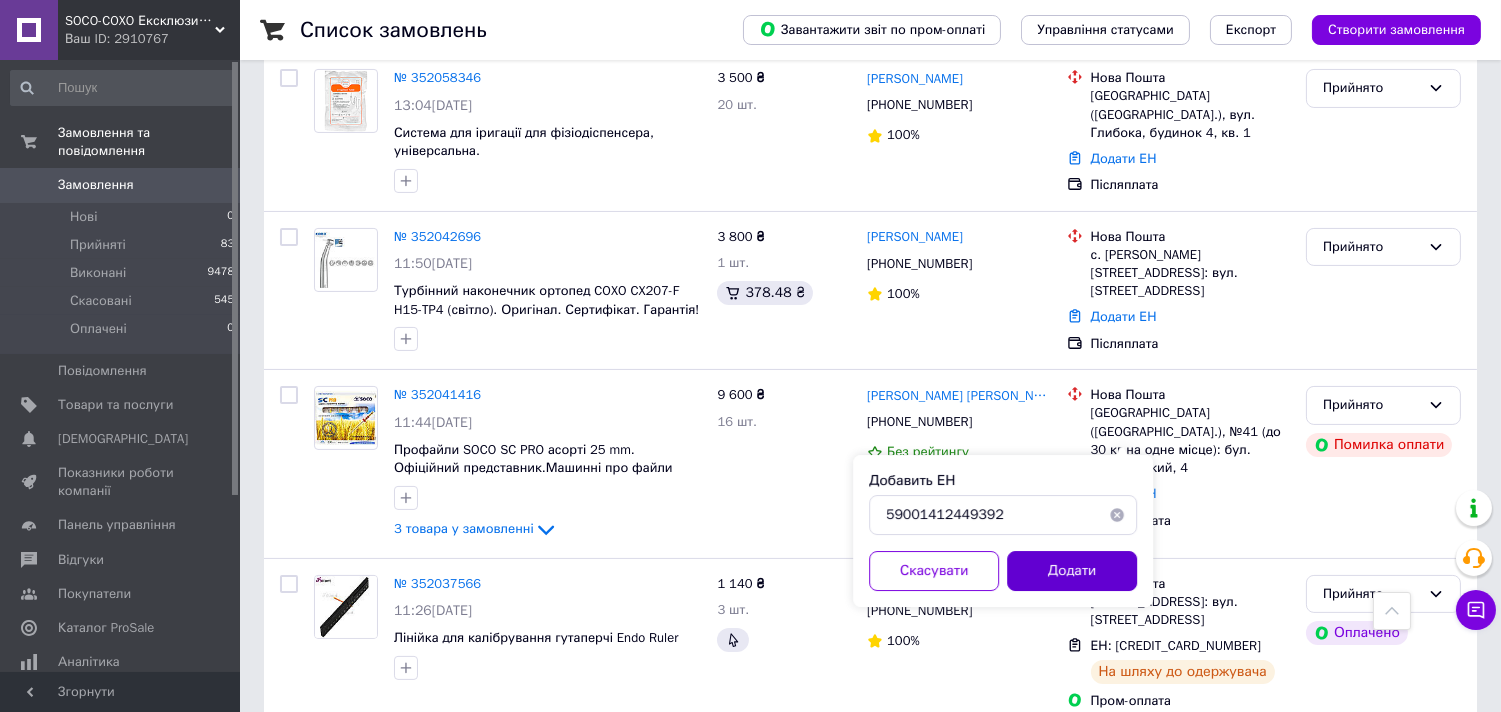 click on "Додати" at bounding box center [1072, 571] 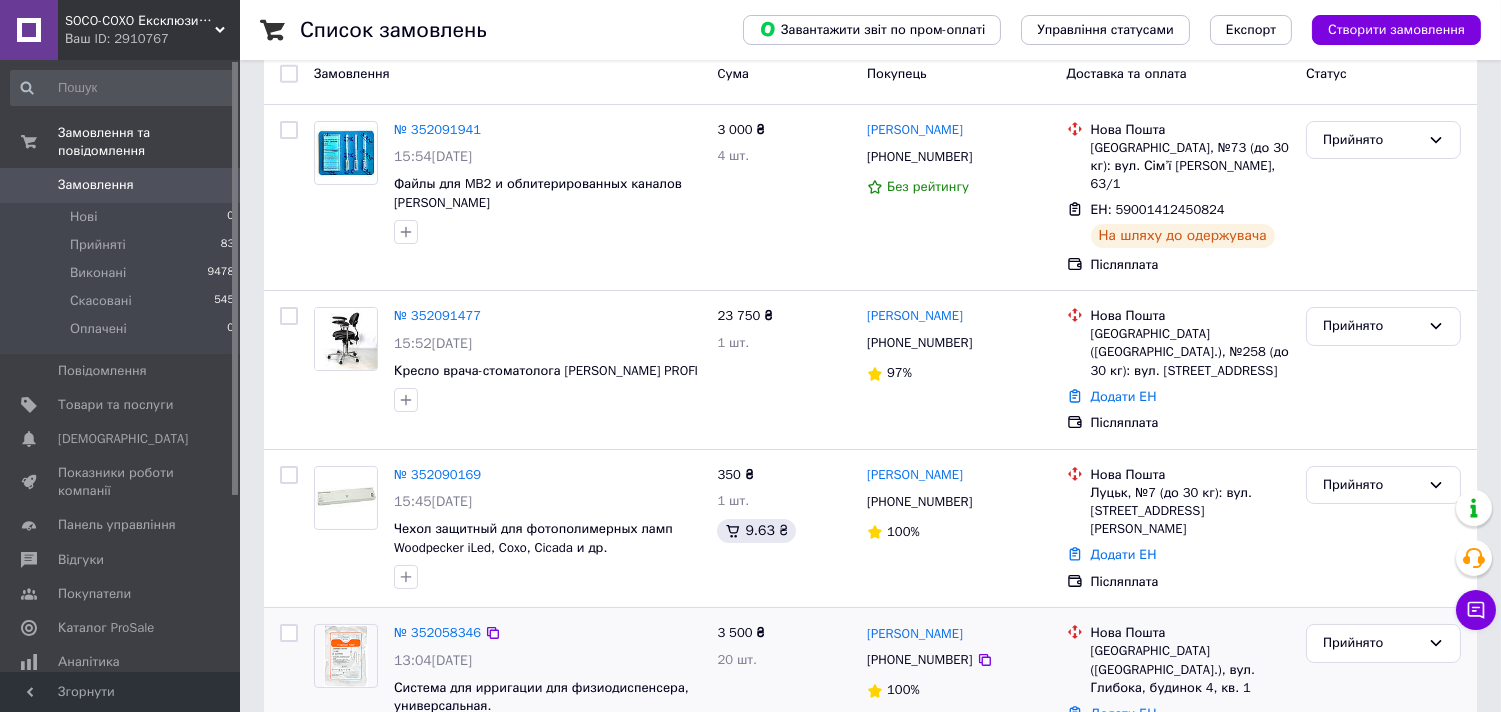 scroll, scrollTop: 222, scrollLeft: 0, axis: vertical 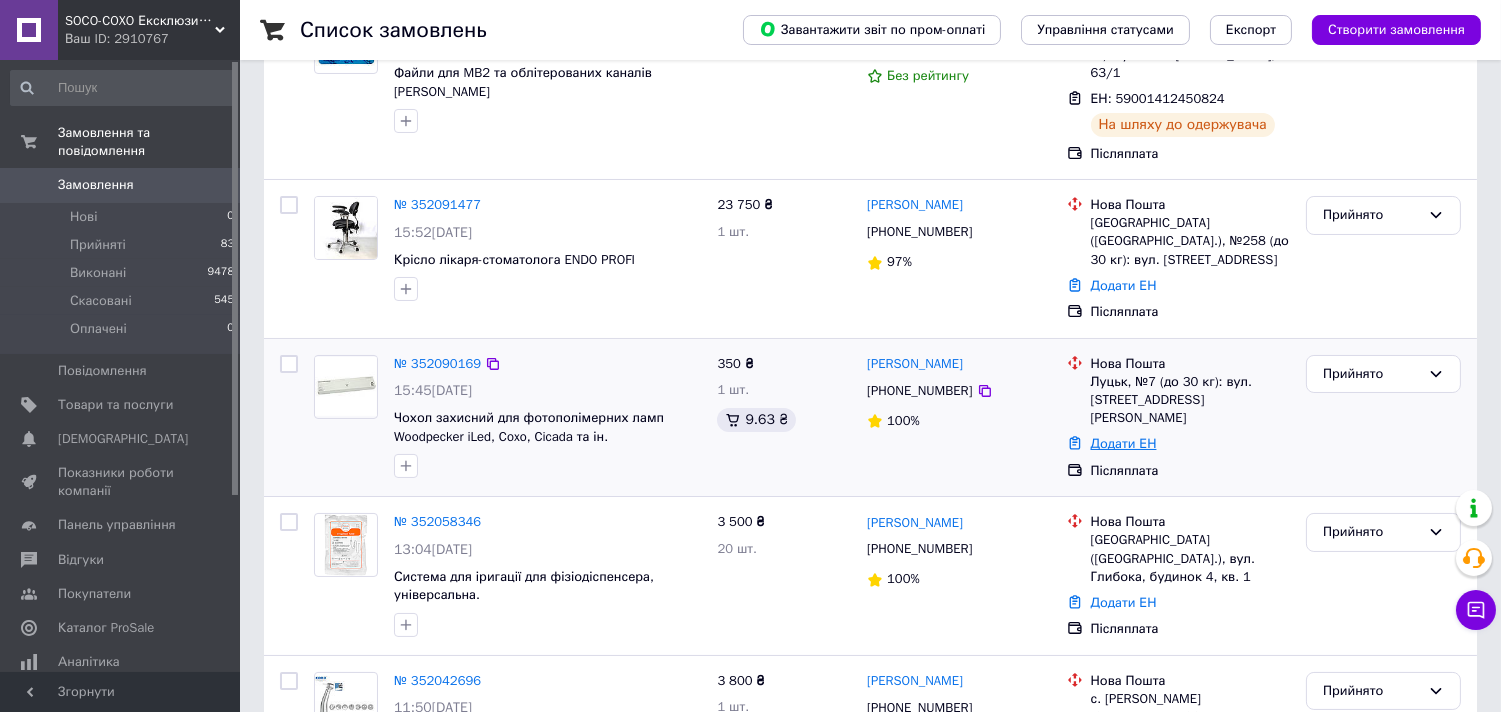 click on "Додати ЕН" at bounding box center (1124, 443) 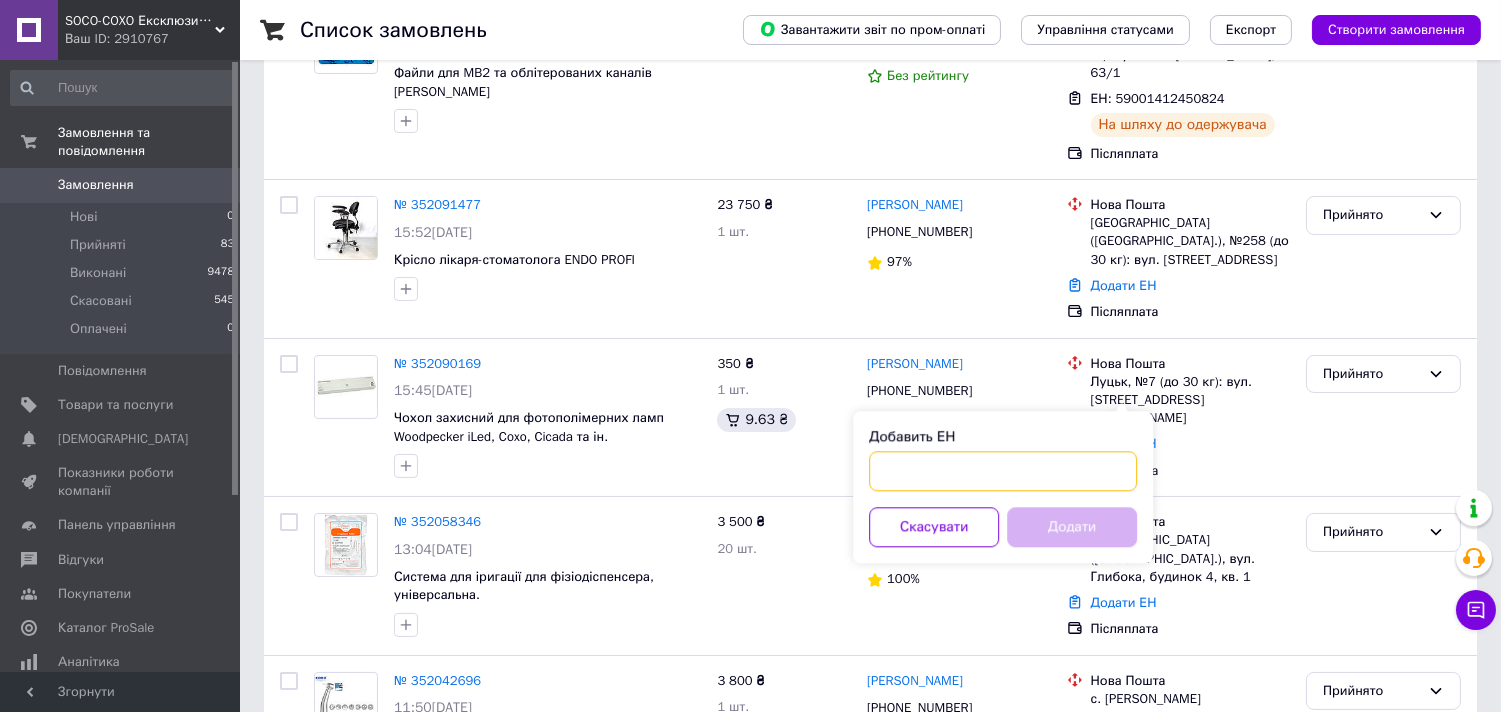 click on "Добавить ЕН" at bounding box center [1003, 471] 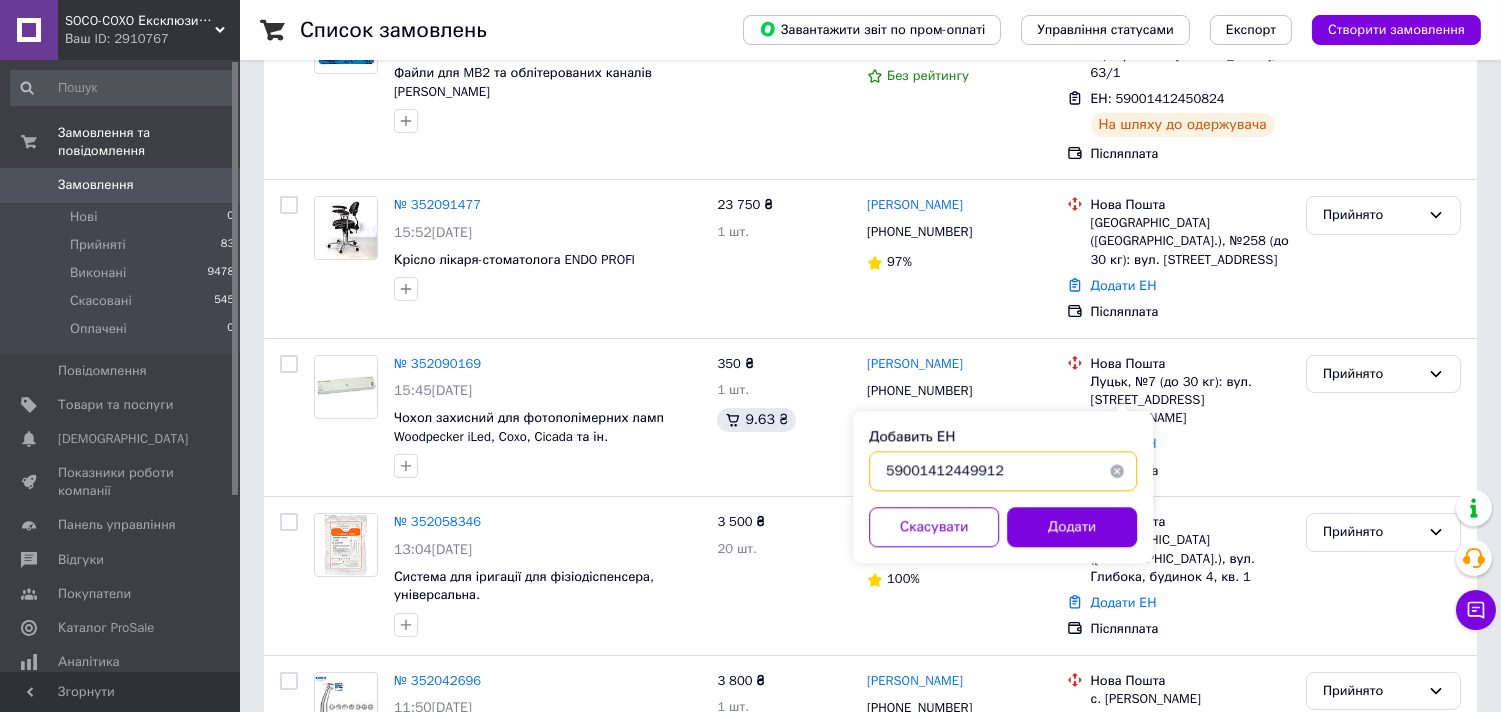 click on "59001412449912" at bounding box center [1003, 471] 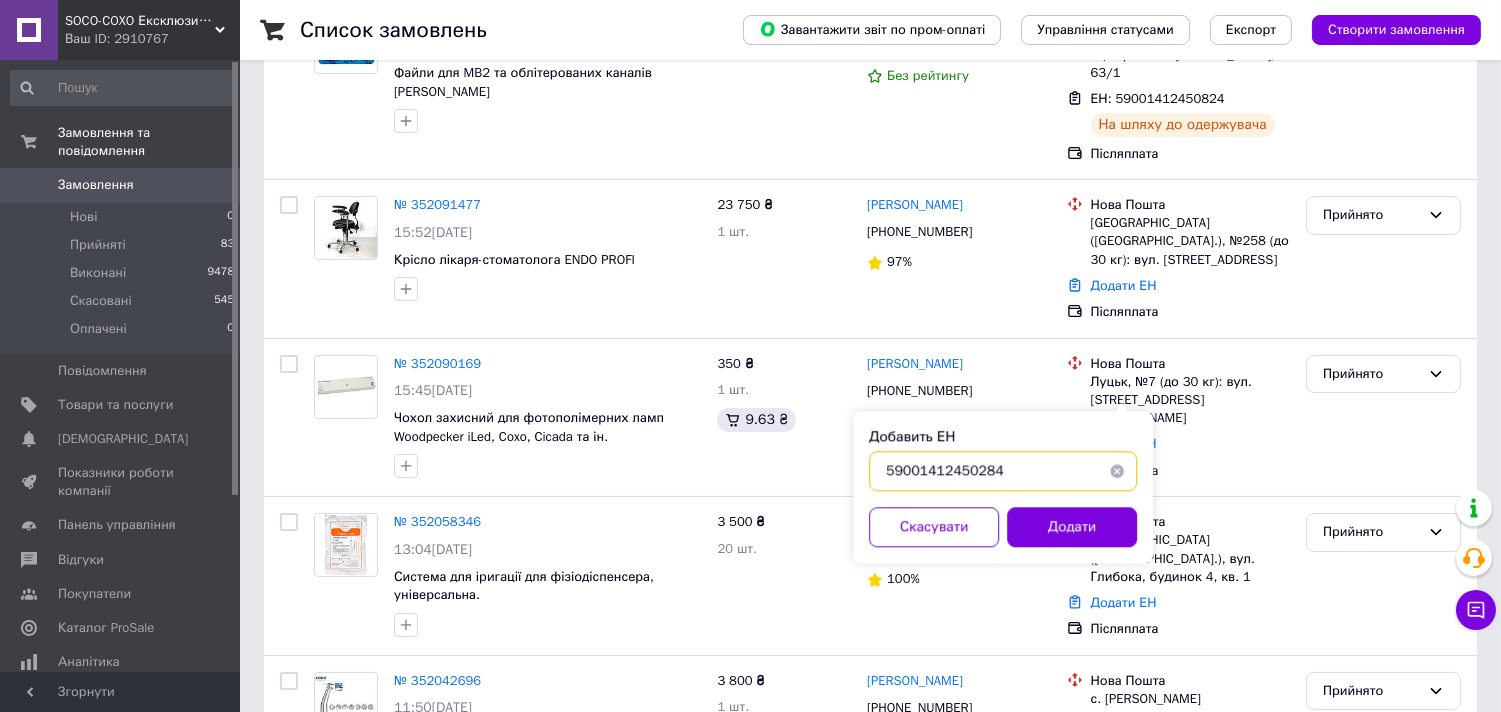 drag, startPoint x: 1010, startPoint y: 471, endPoint x: 890, endPoint y: 467, distance: 120.06665 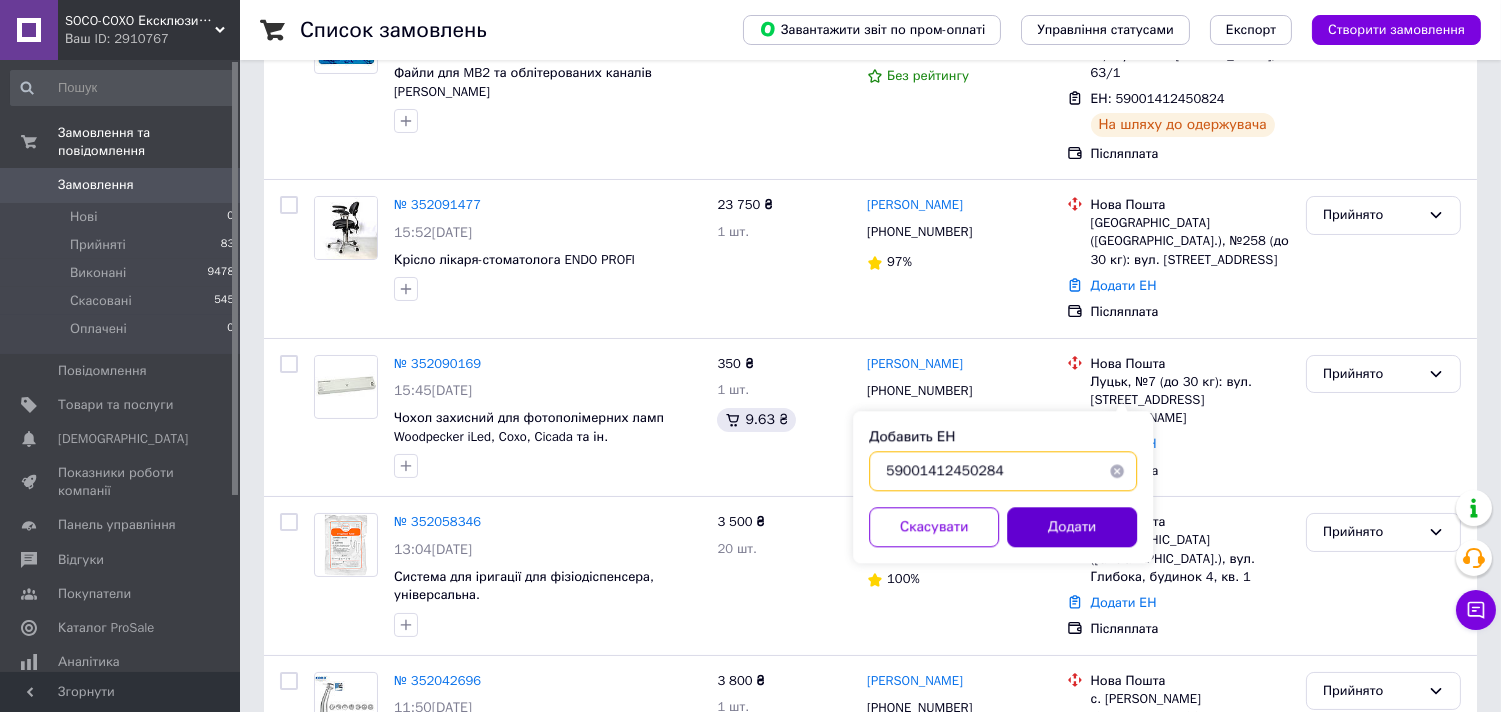 type on "59001412450284" 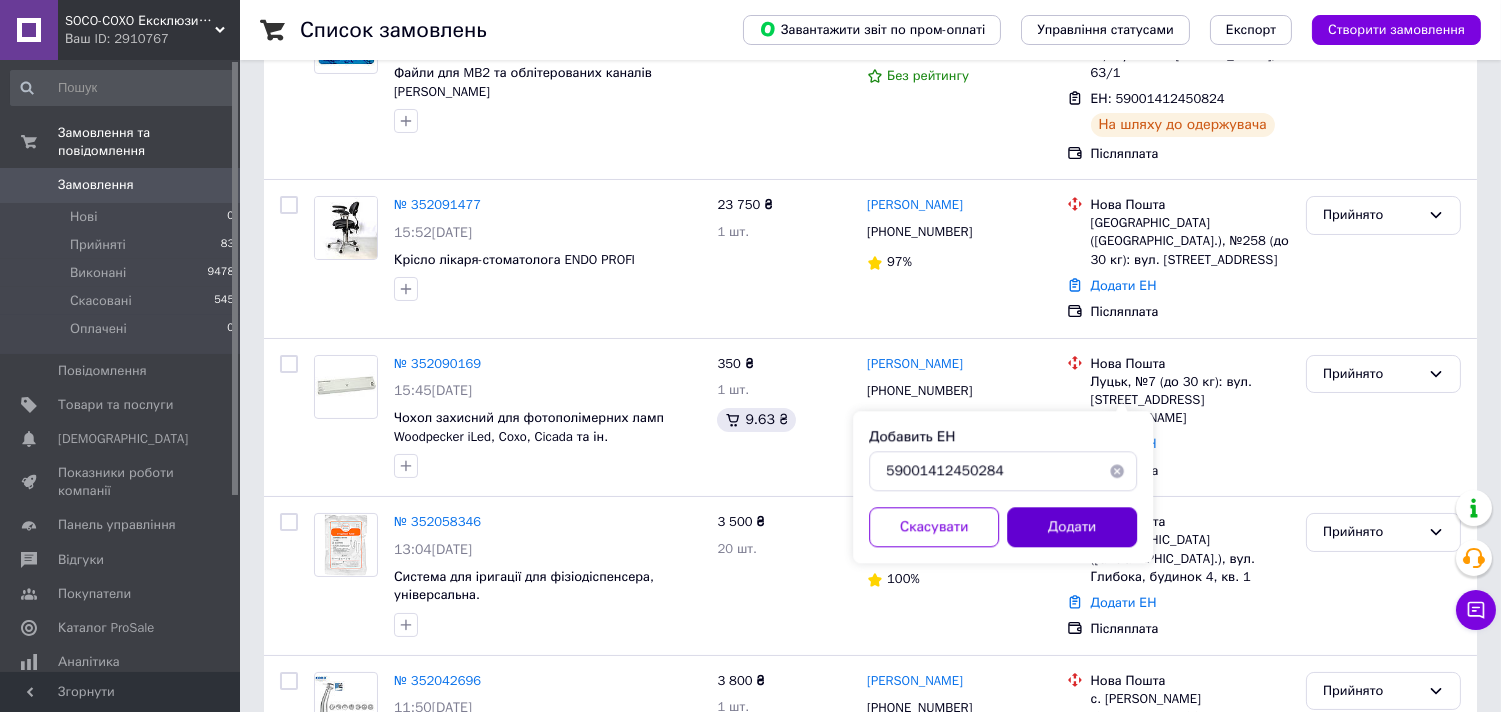 click on "Додати" at bounding box center (1072, 527) 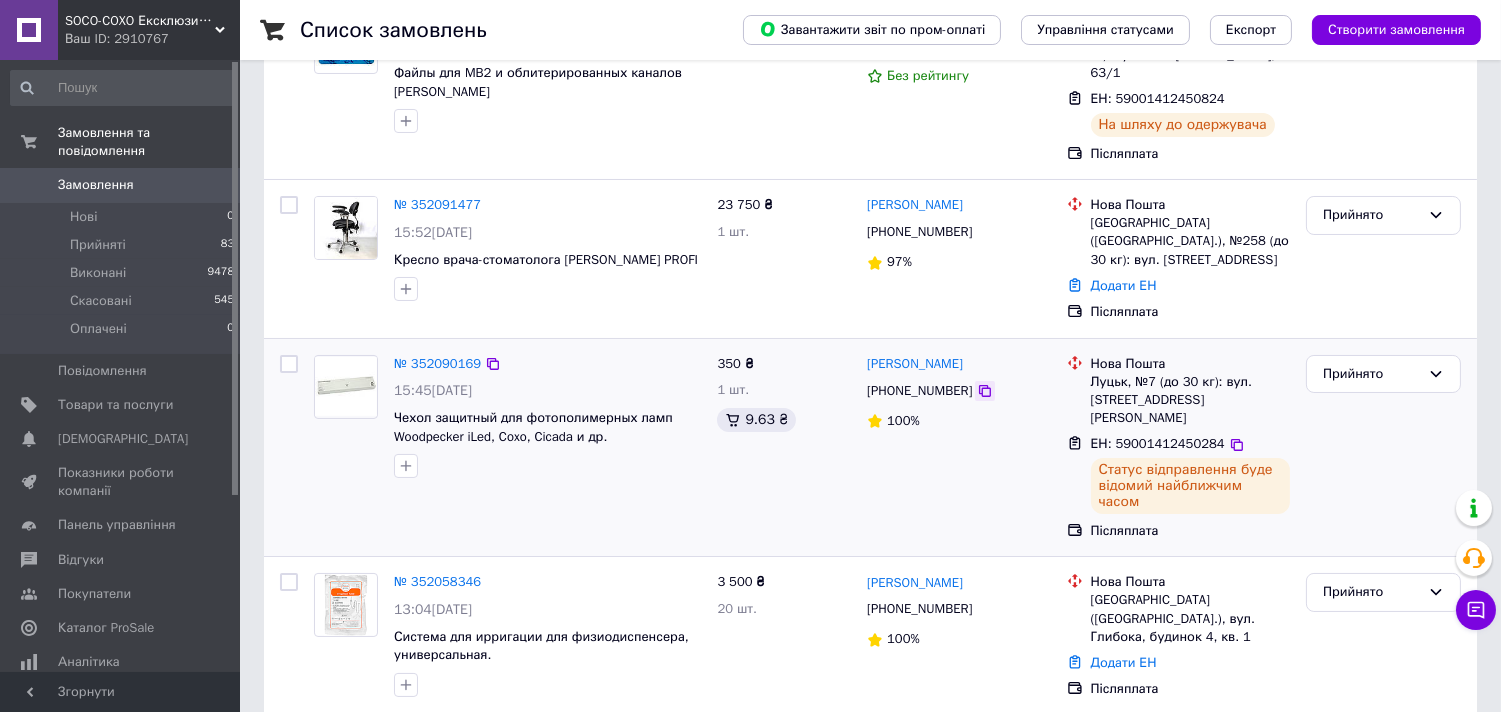 click 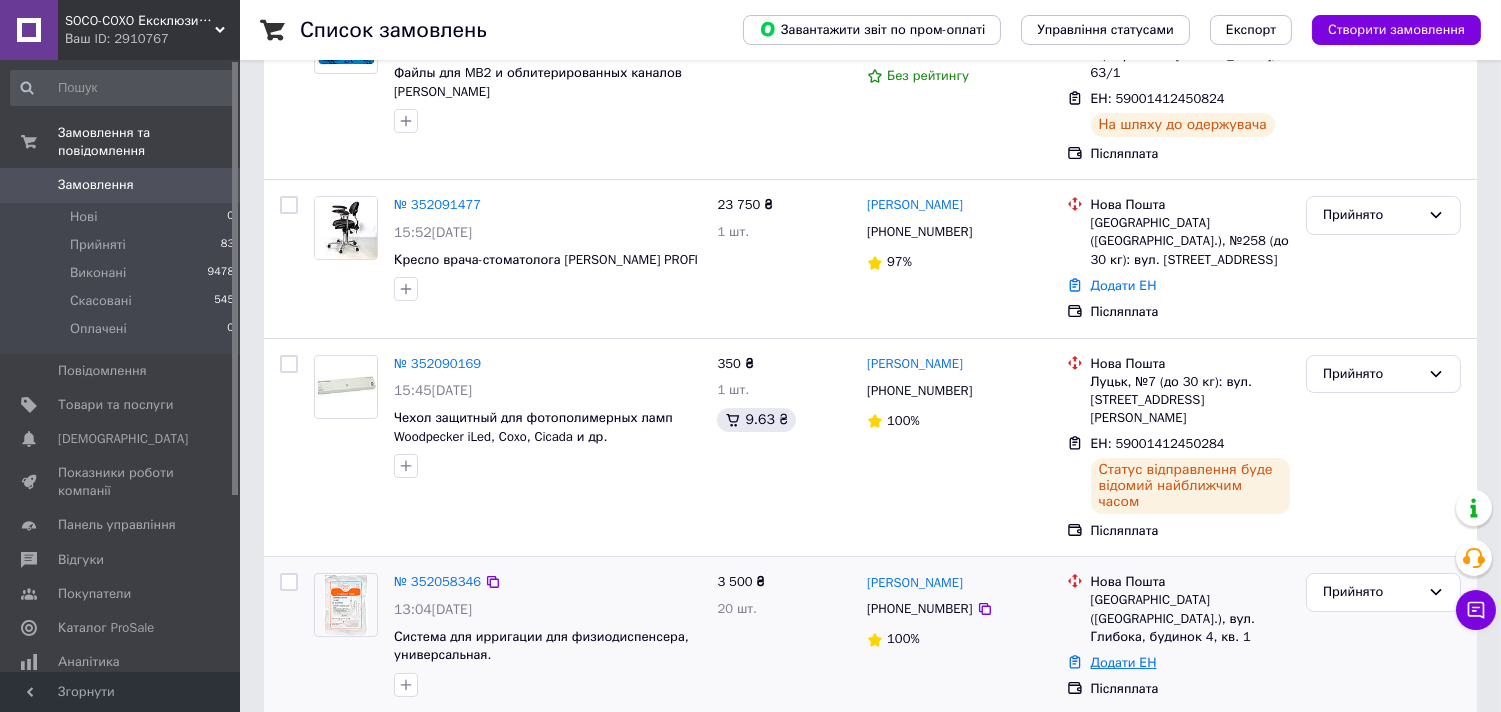click on "Додати ЕН" at bounding box center (1124, 662) 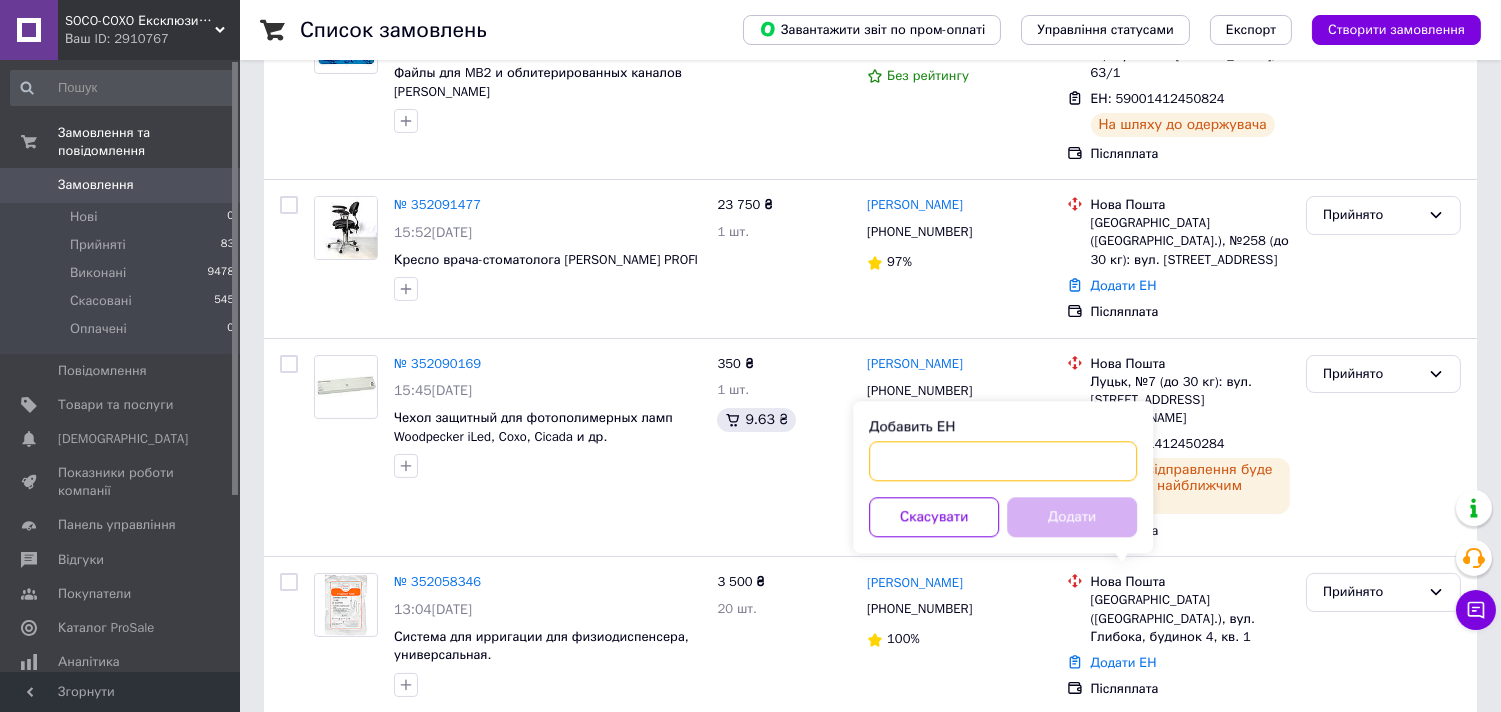 click on "Добавить ЕН" at bounding box center (1003, 461) 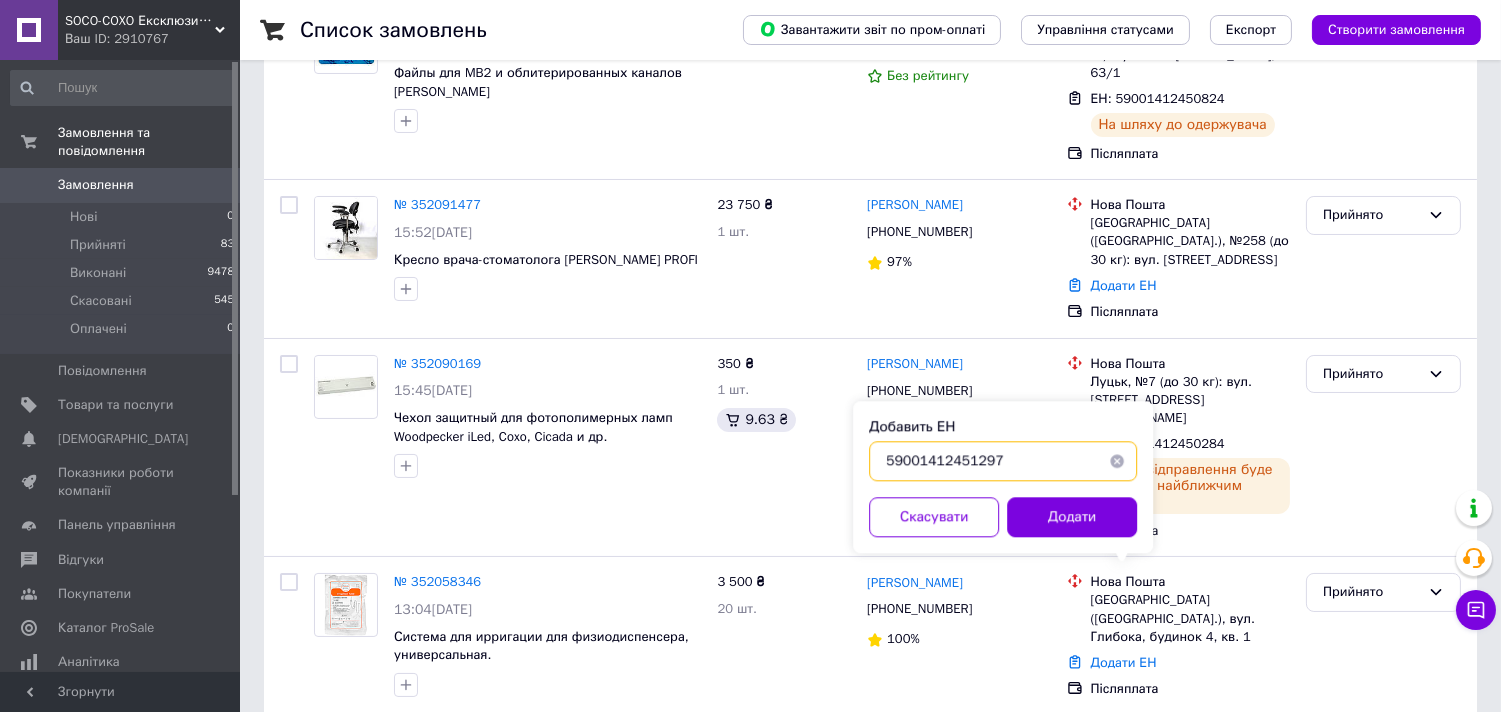 drag, startPoint x: 1036, startPoint y: 472, endPoint x: 864, endPoint y: 467, distance: 172.07266 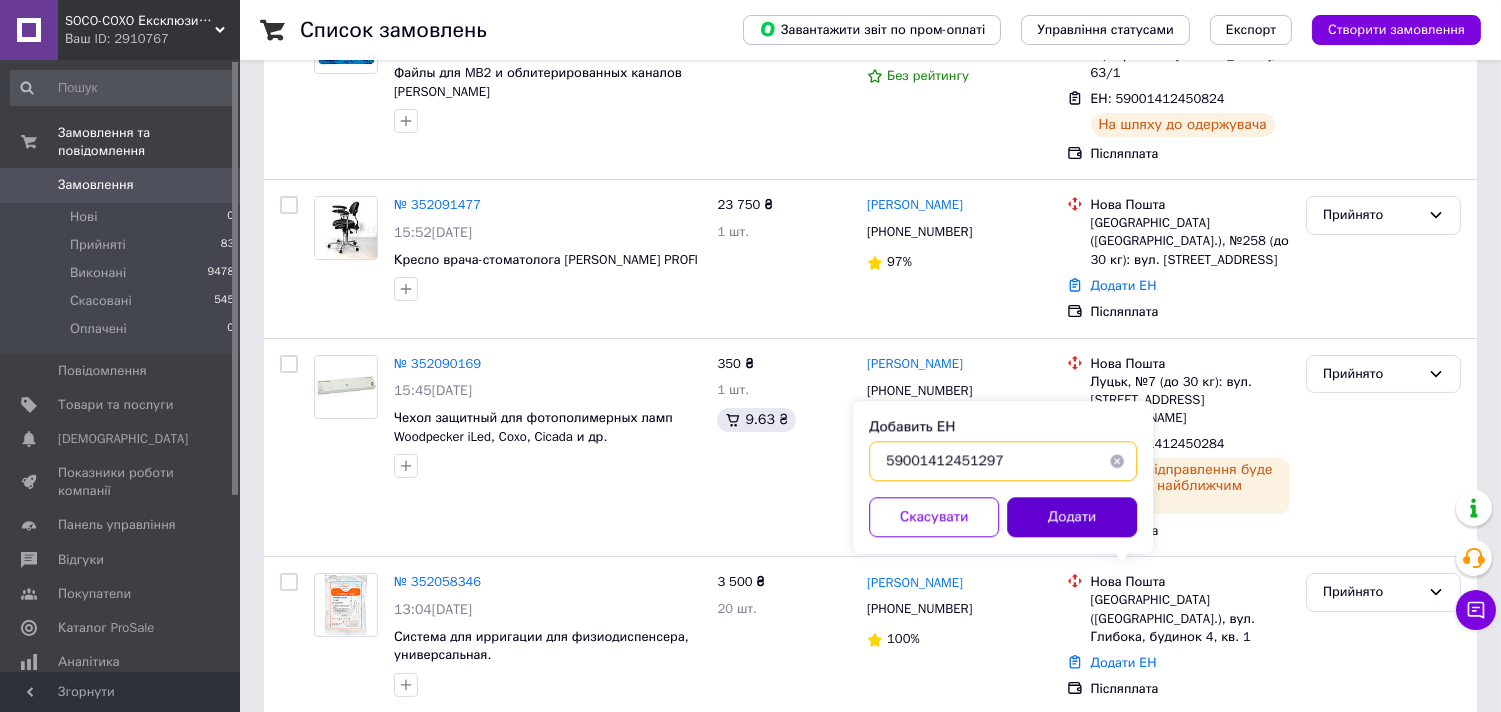 type on "59001412451297" 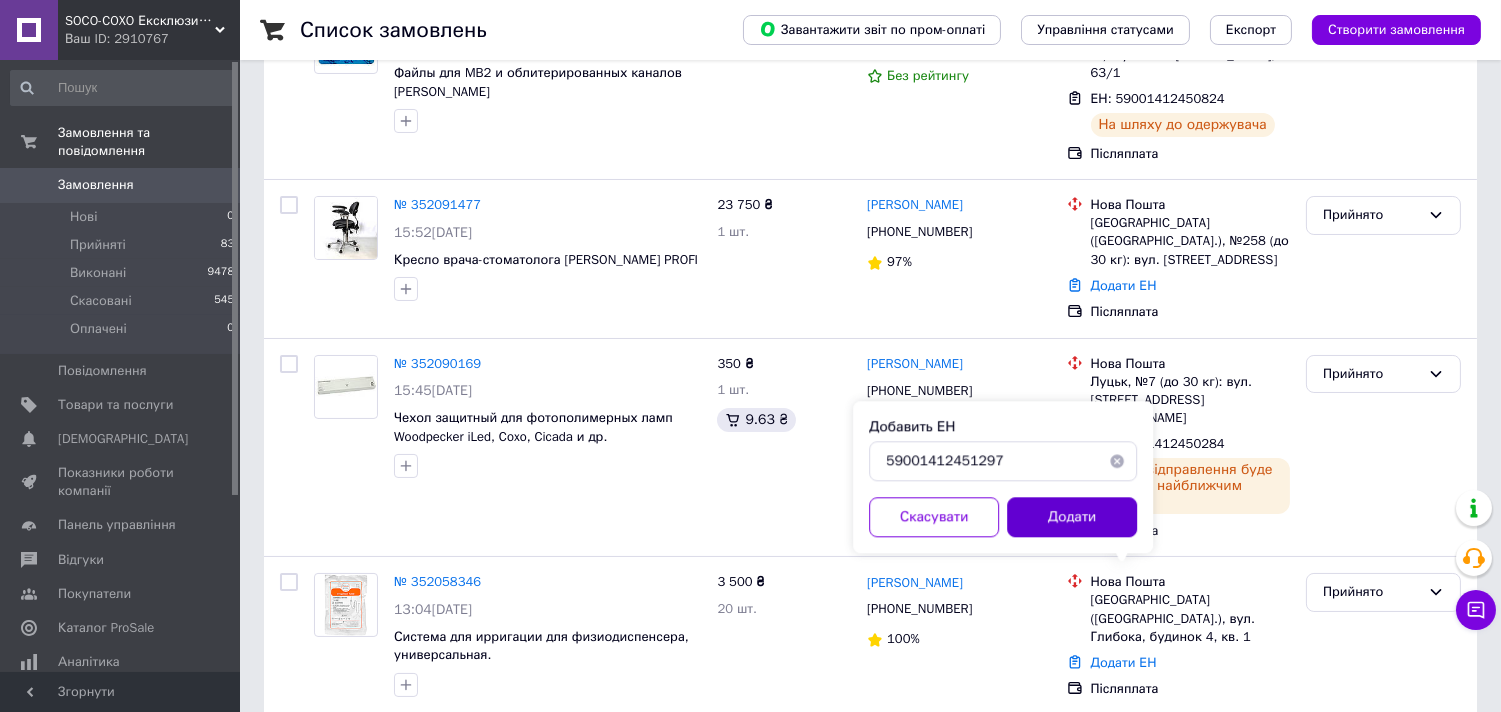 click on "Додати" at bounding box center [1072, 517] 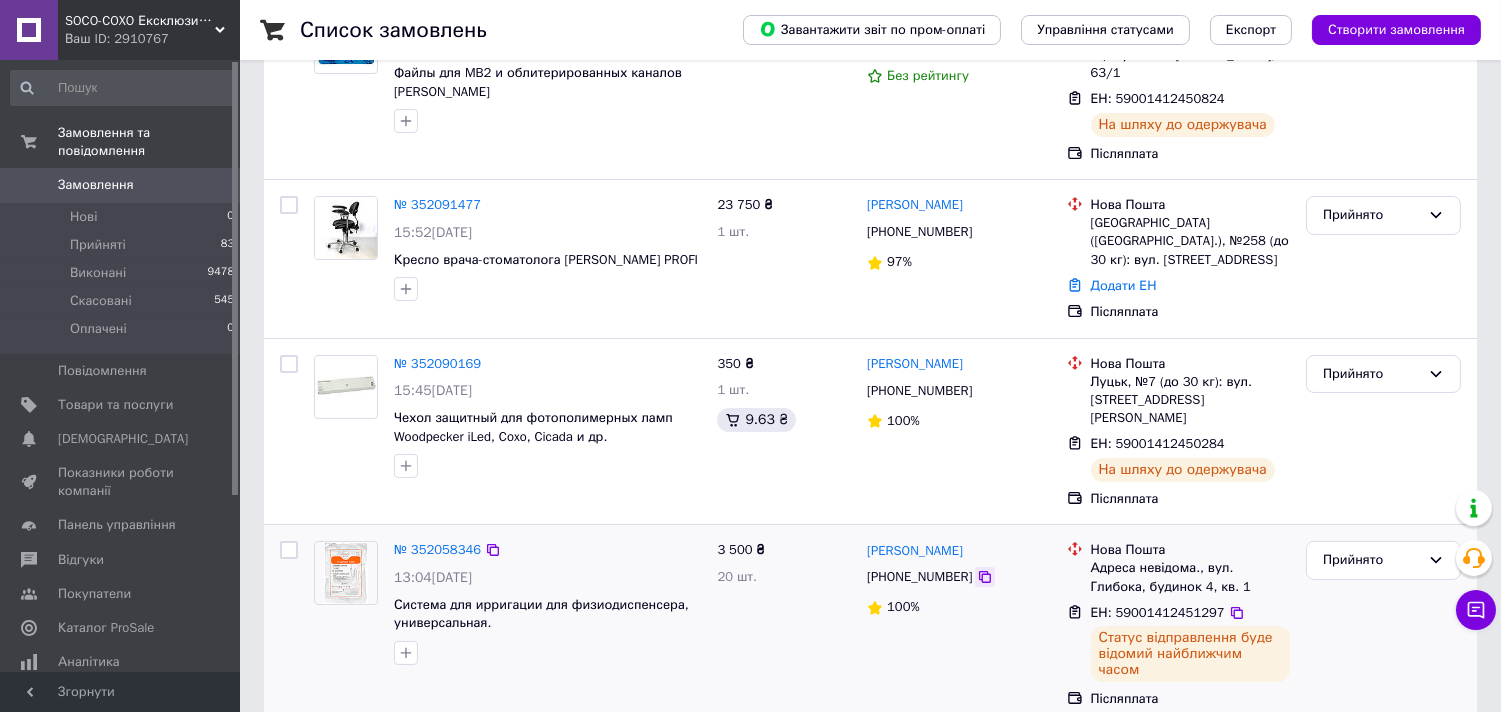 click 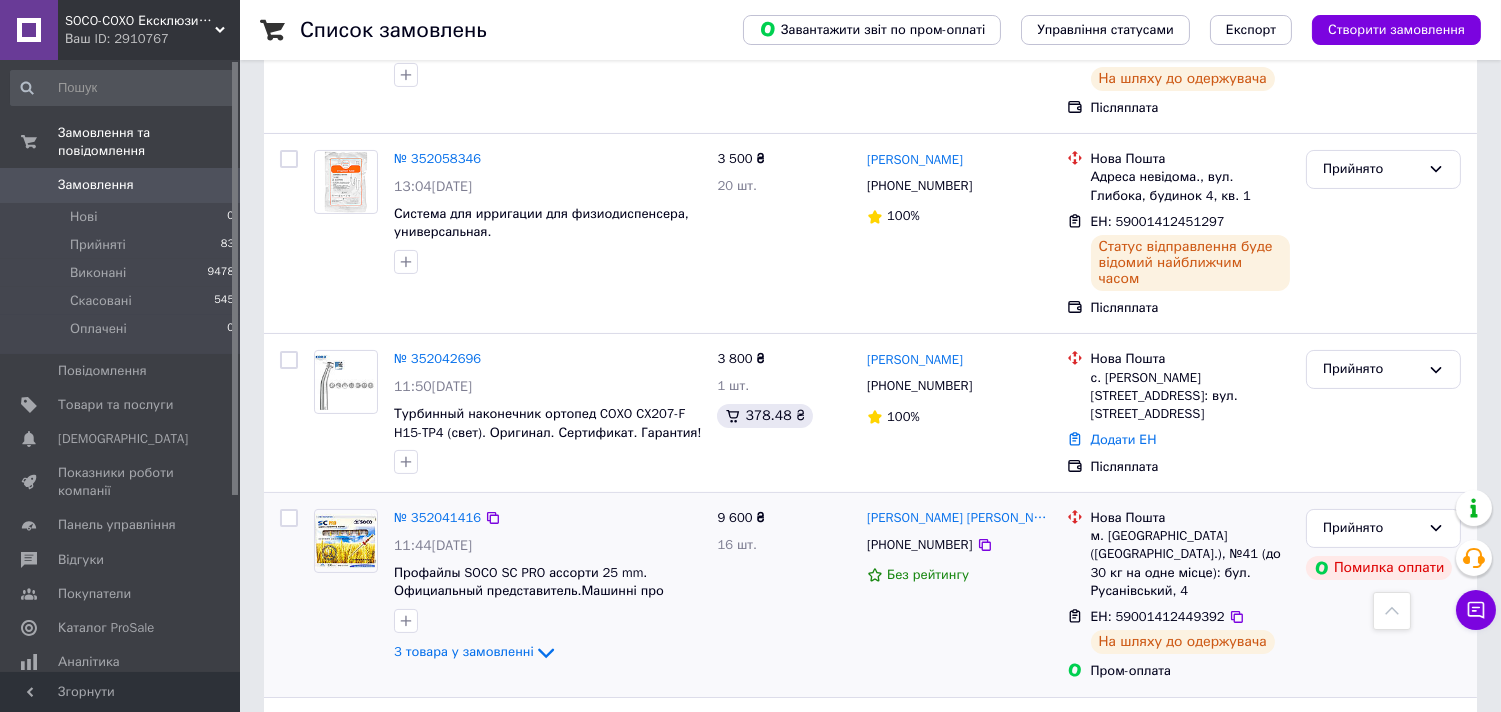 scroll, scrollTop: 777, scrollLeft: 0, axis: vertical 